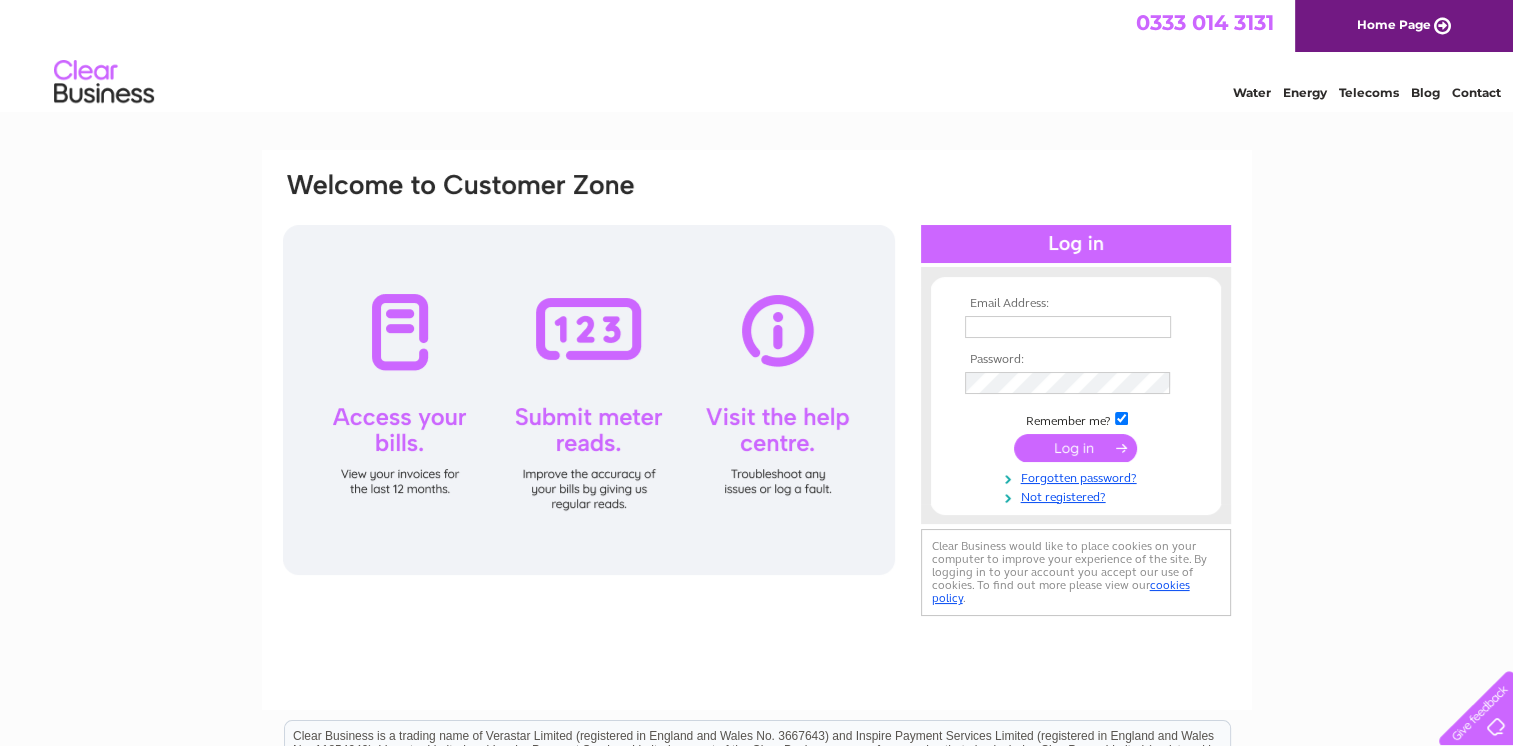 scroll, scrollTop: 0, scrollLeft: 0, axis: both 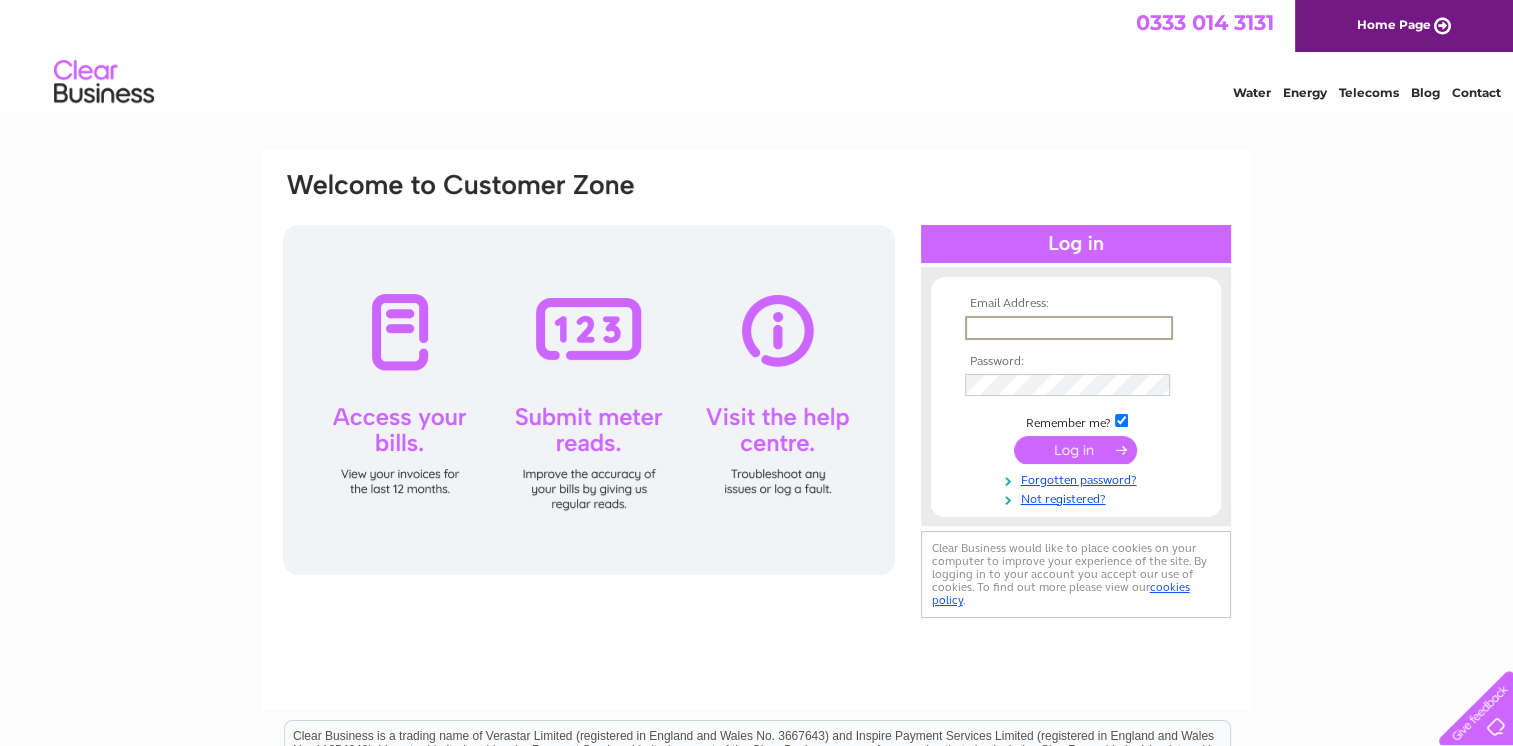type on "[USERNAME]@[DOMAIN]" 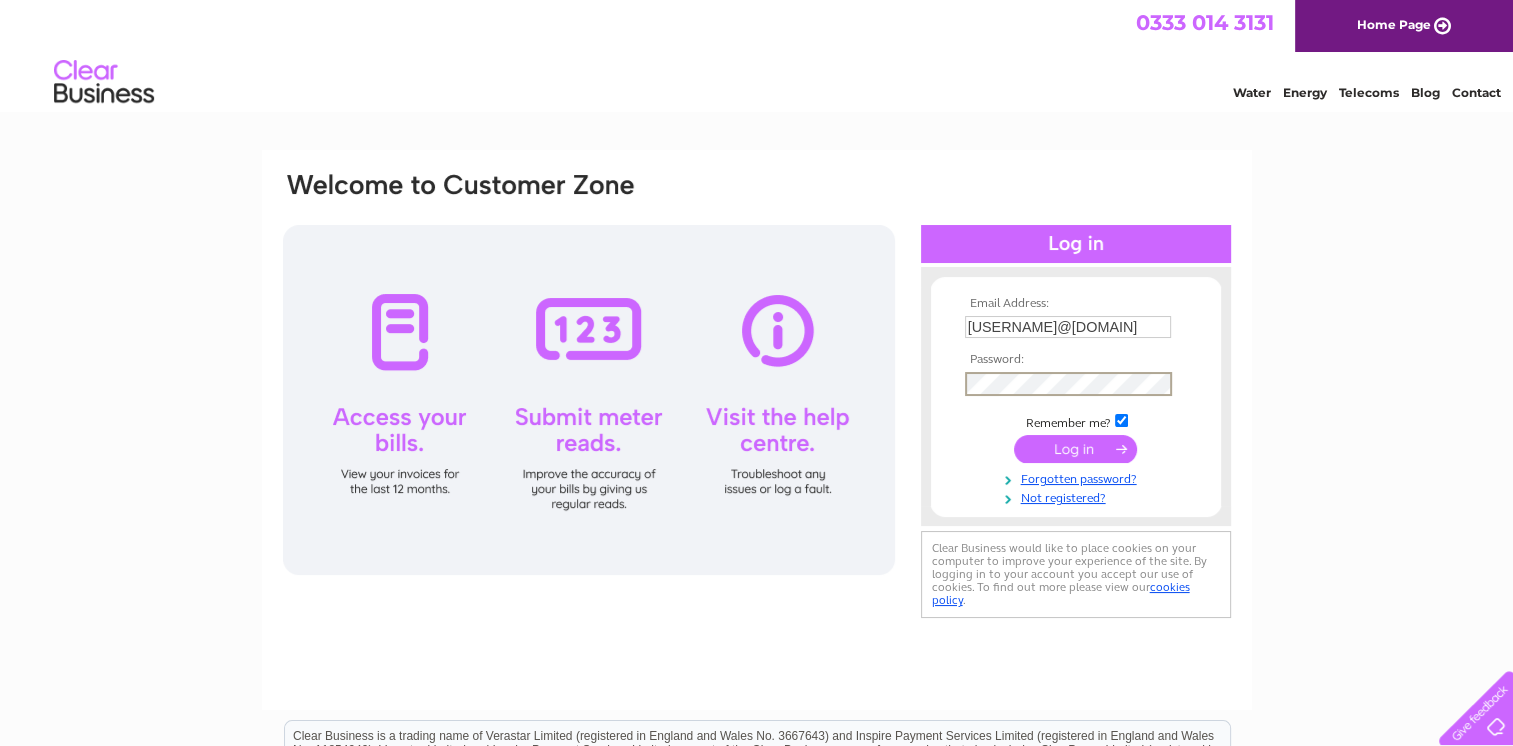click at bounding box center [1075, 449] 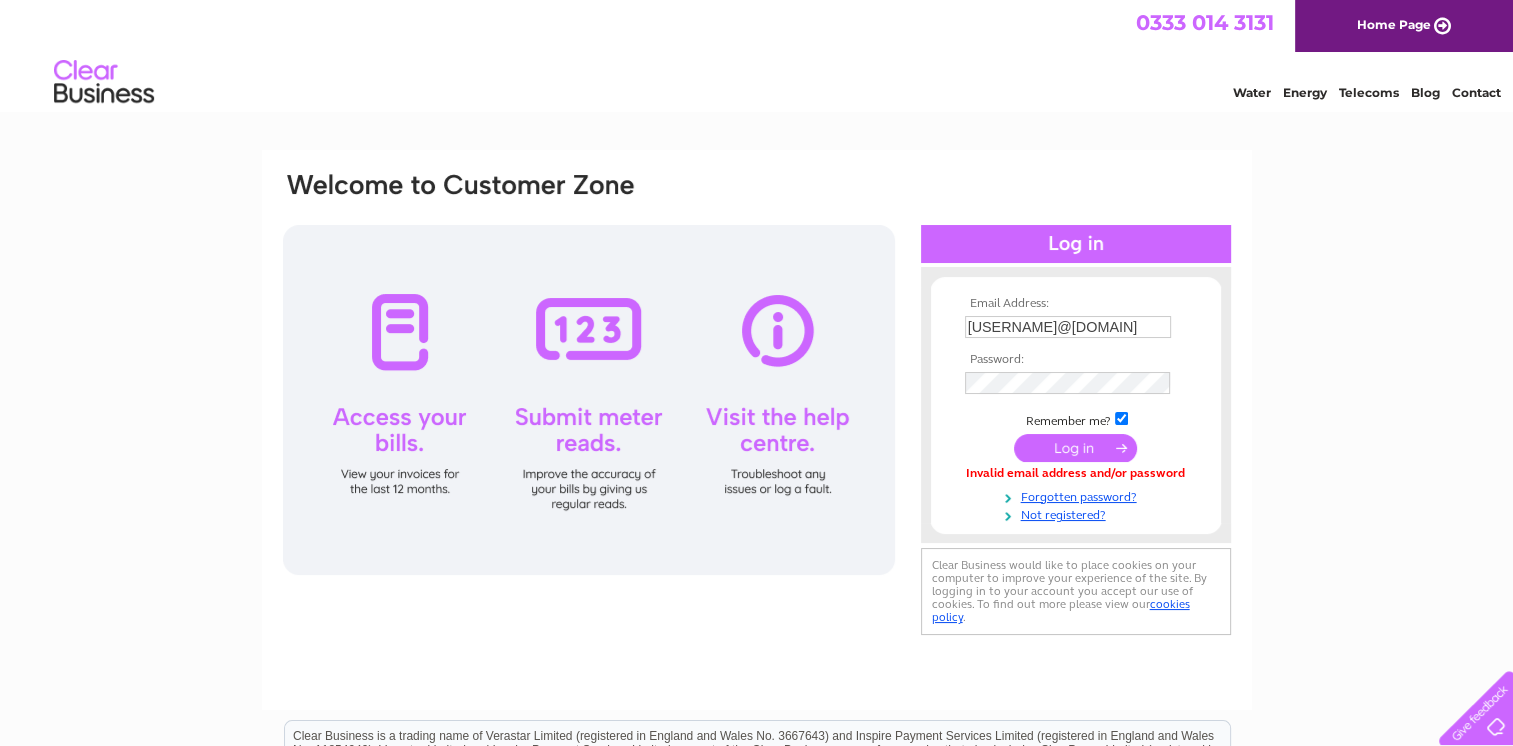 scroll, scrollTop: 0, scrollLeft: 0, axis: both 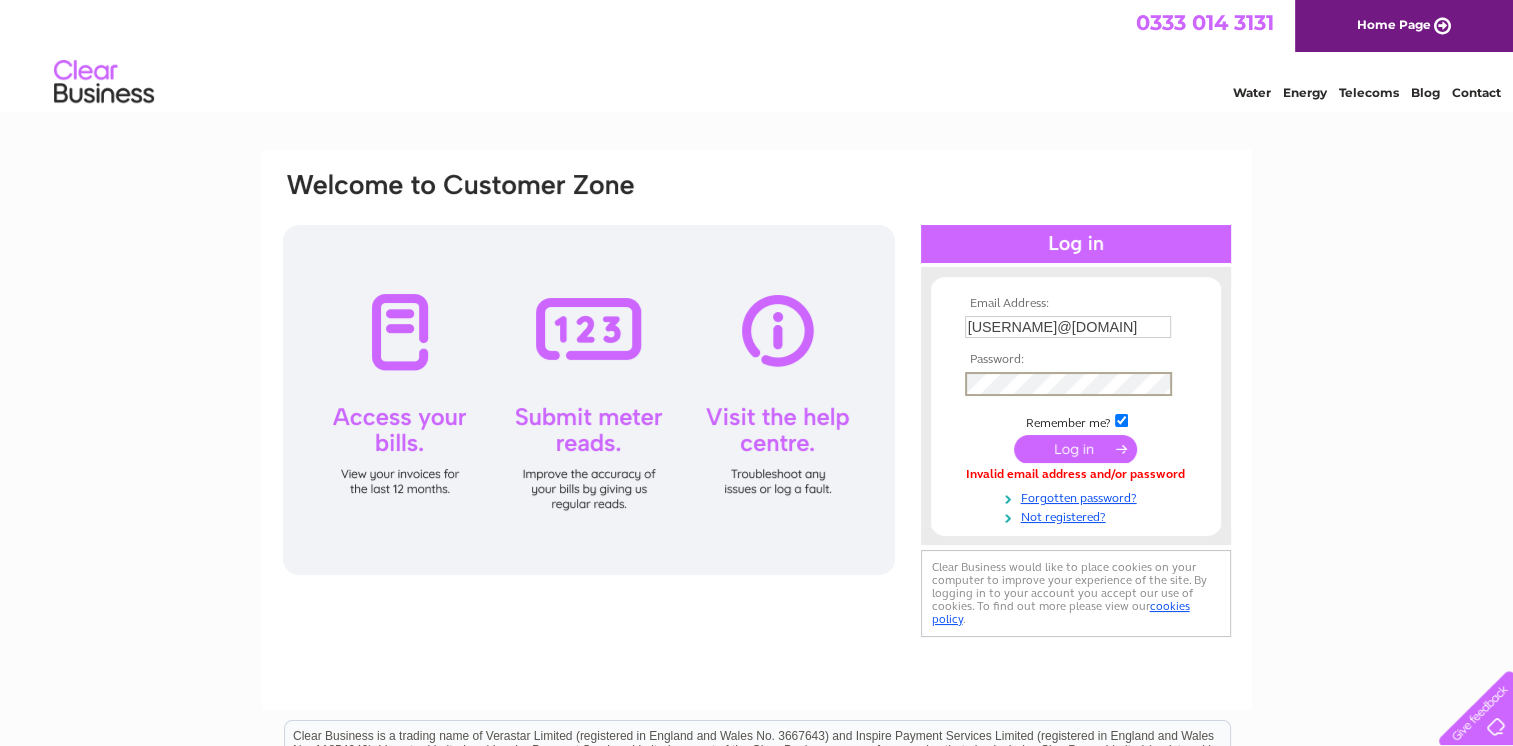 click at bounding box center (1075, 449) 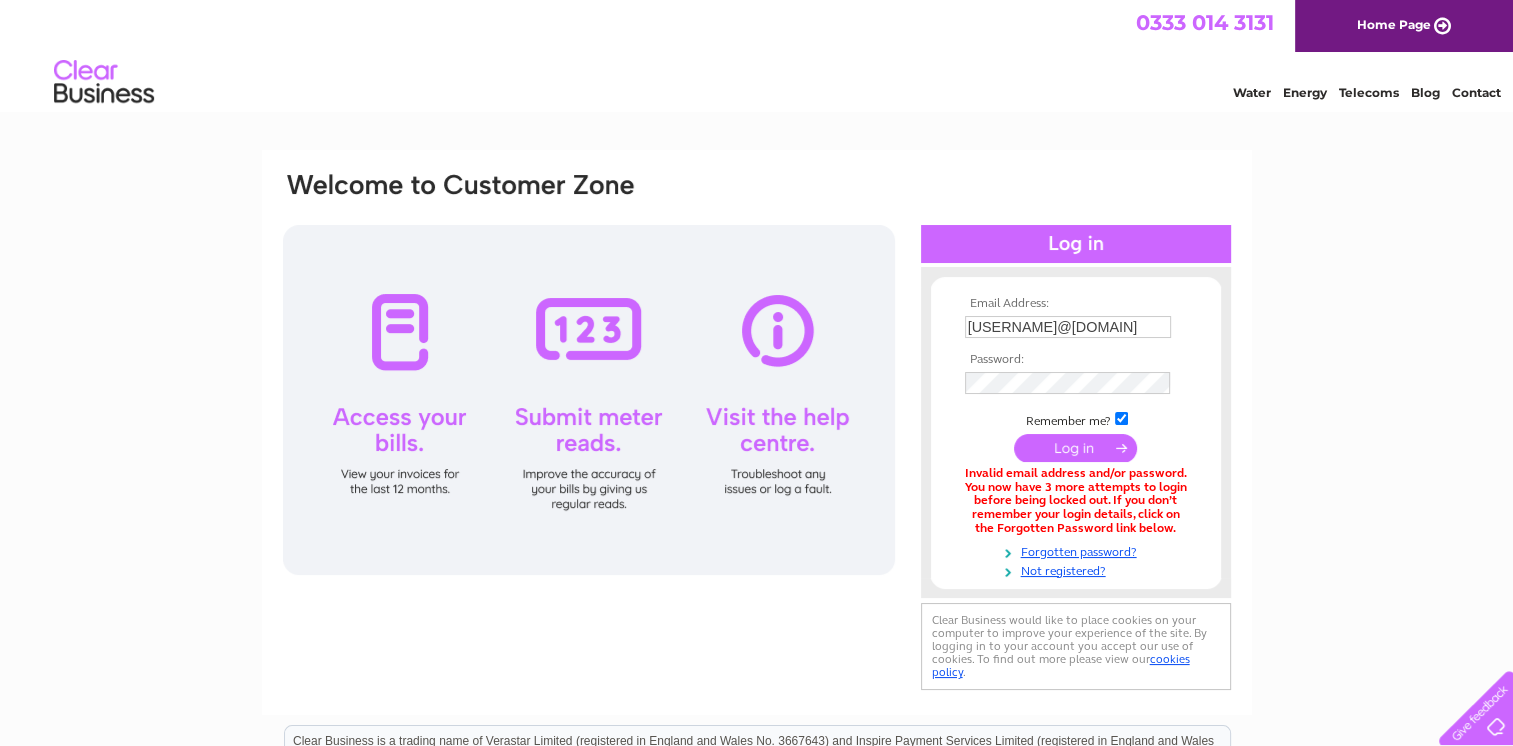 scroll, scrollTop: 0, scrollLeft: 0, axis: both 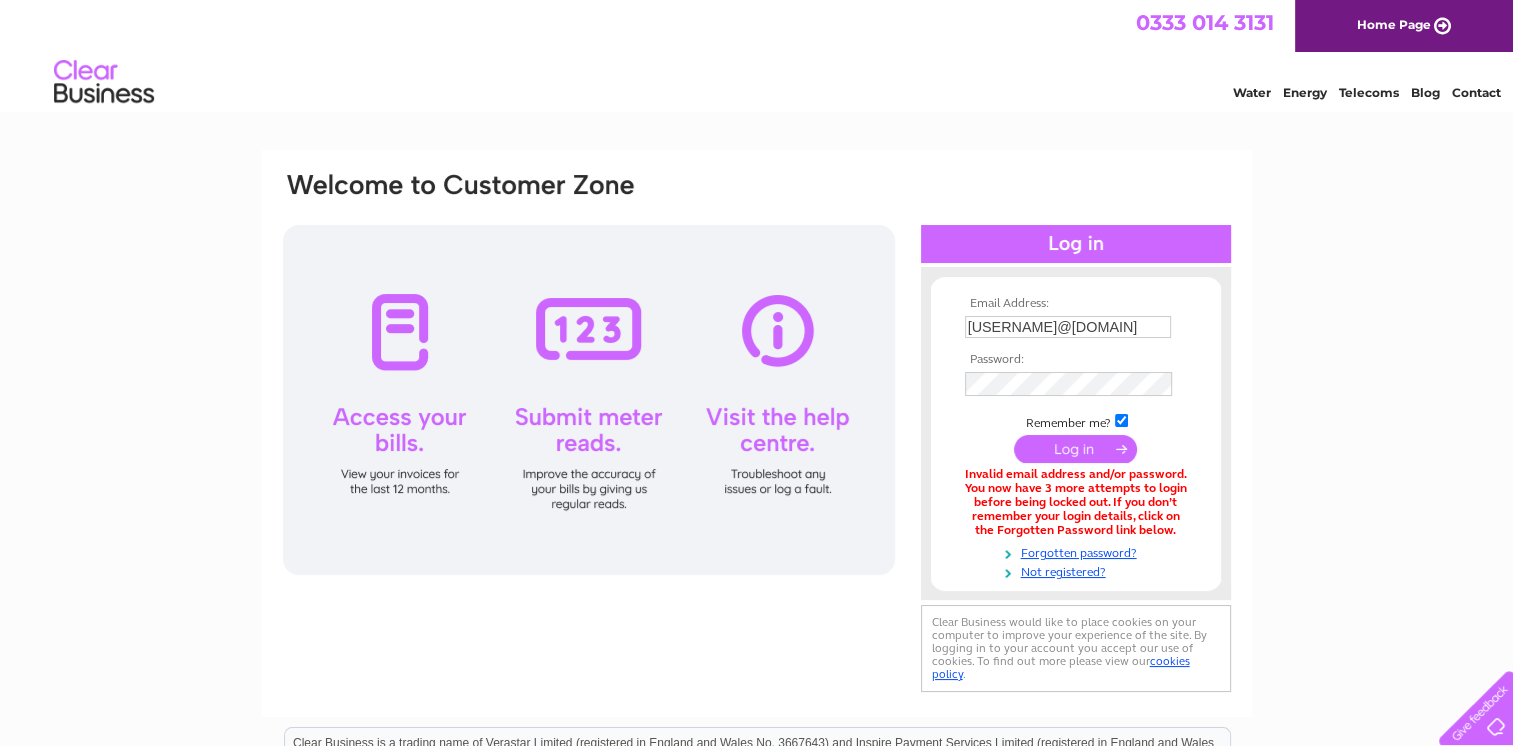click at bounding box center [1075, 449] 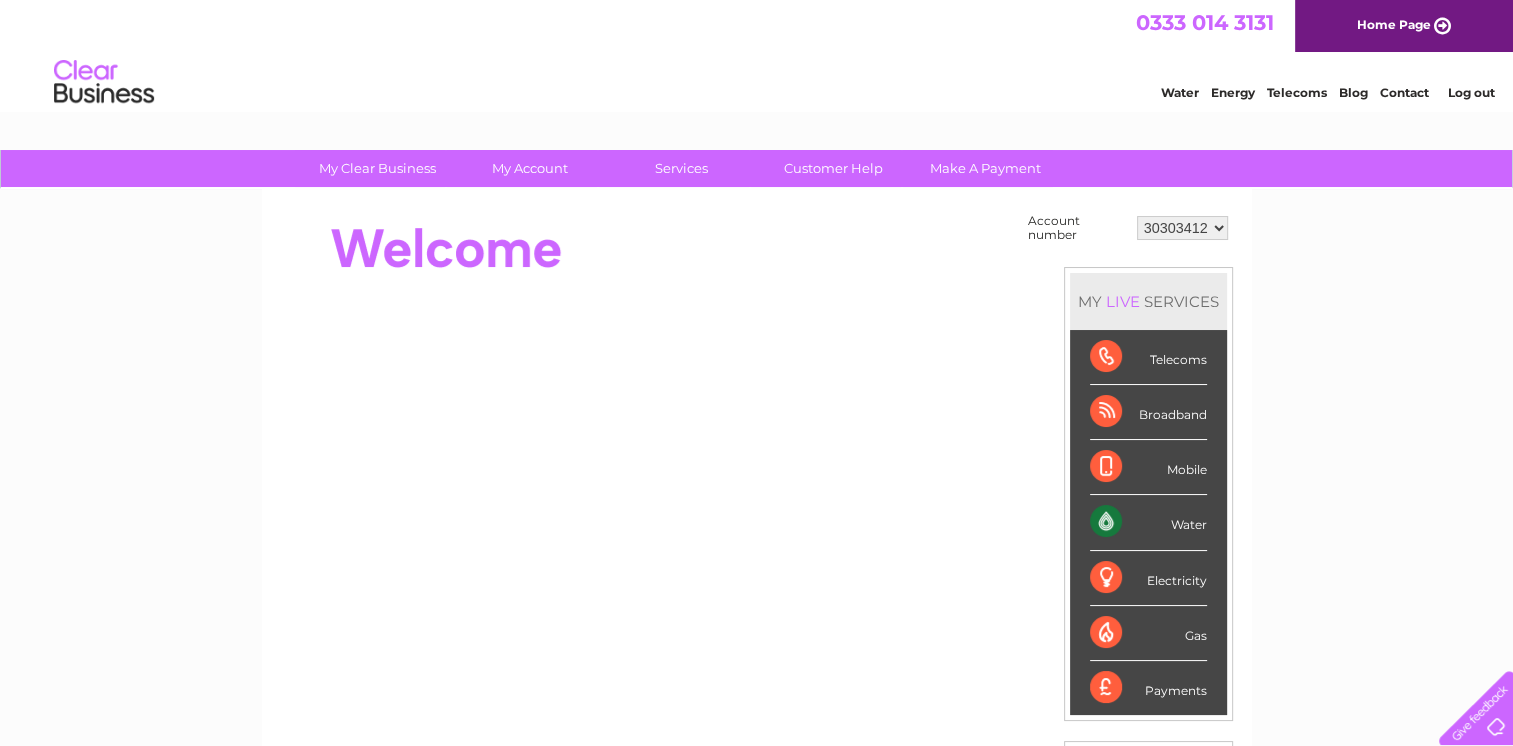 scroll, scrollTop: 0, scrollLeft: 0, axis: both 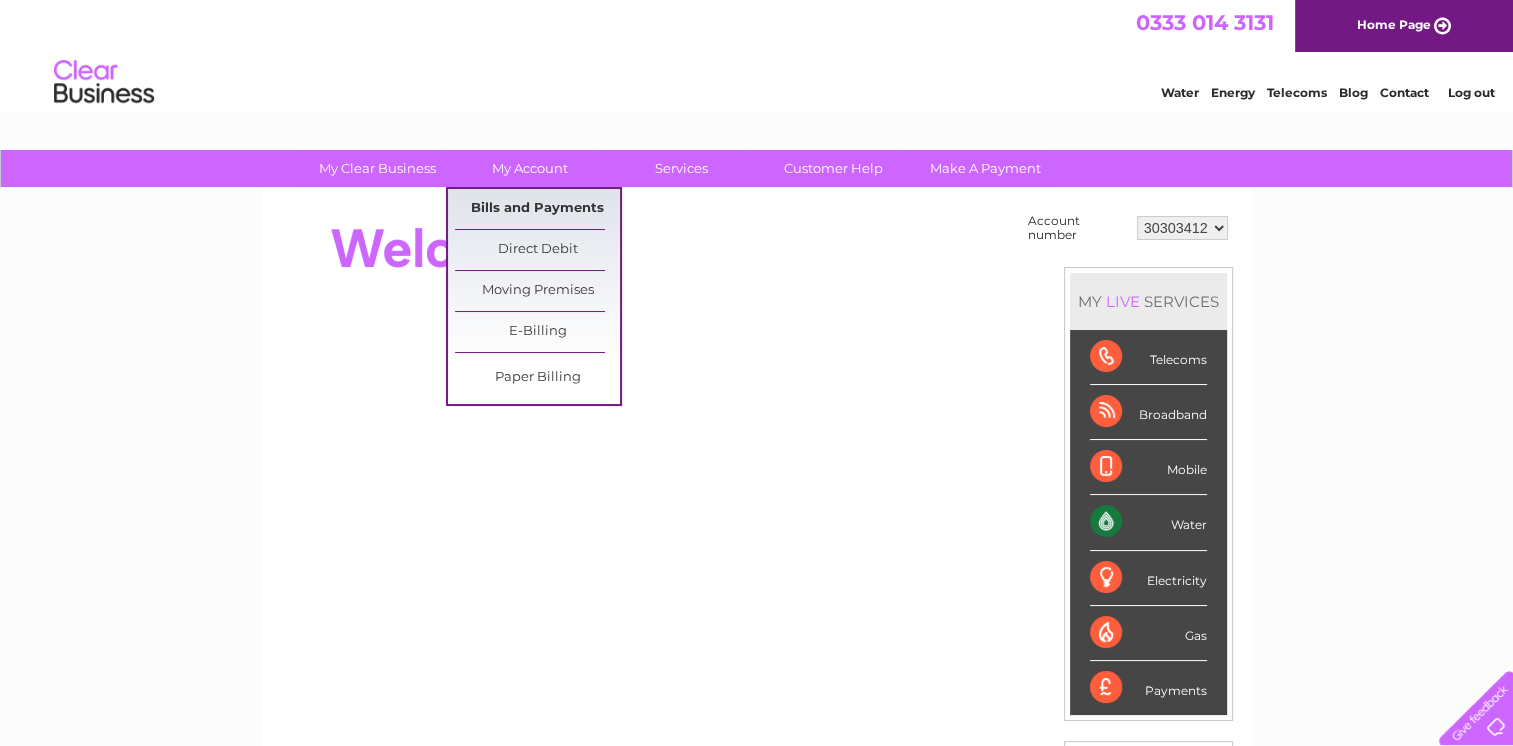 click on "Bills and Payments" at bounding box center [537, 209] 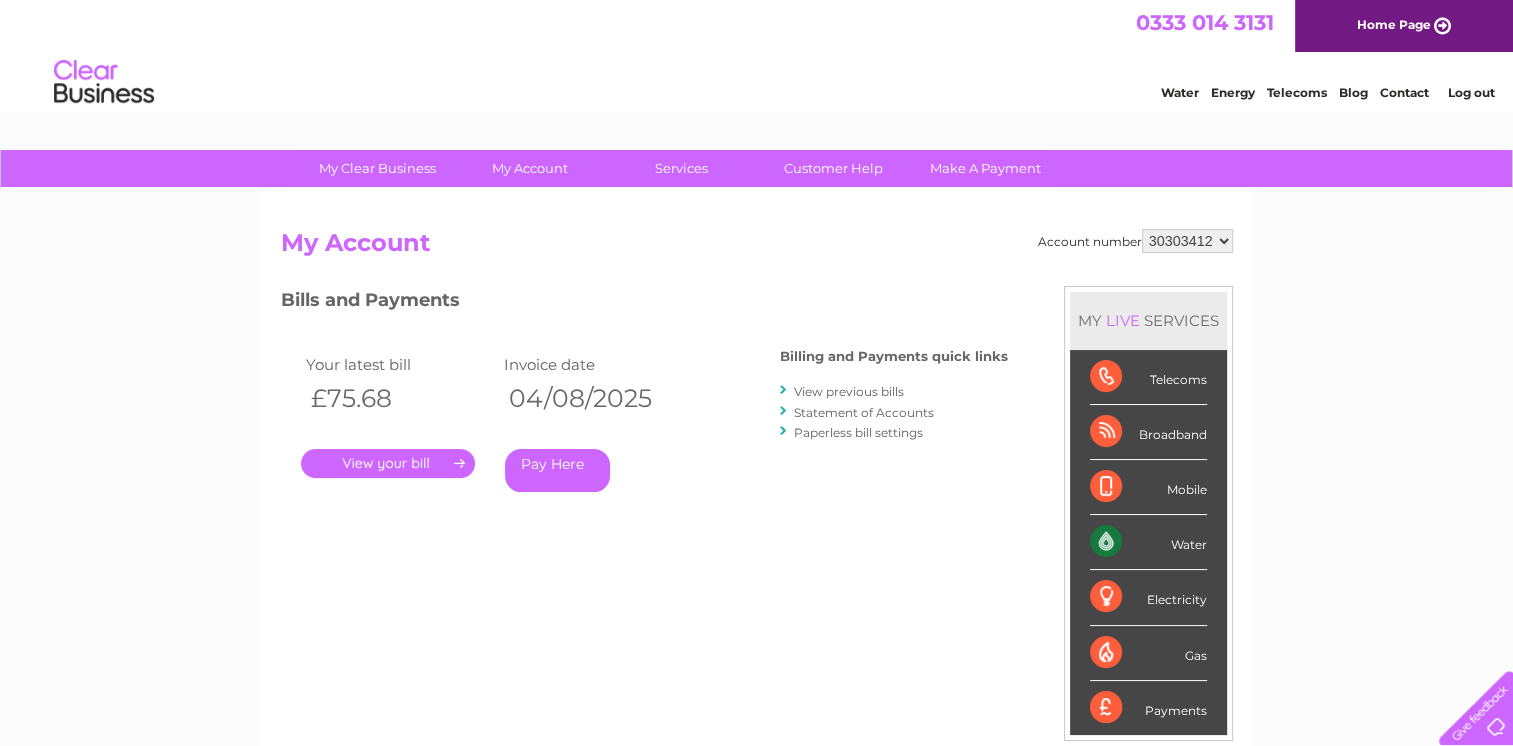 scroll, scrollTop: 0, scrollLeft: 0, axis: both 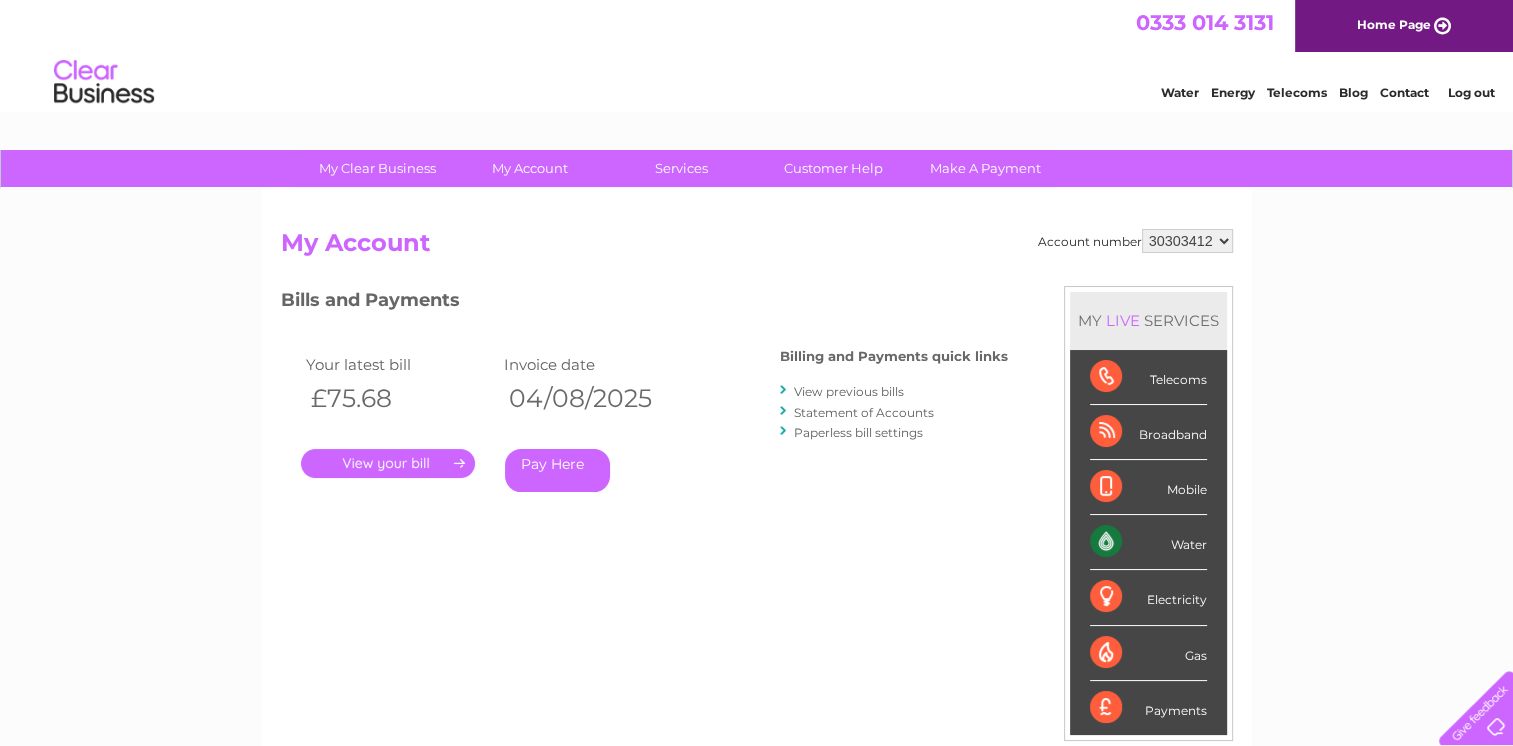 click on "." at bounding box center (388, 463) 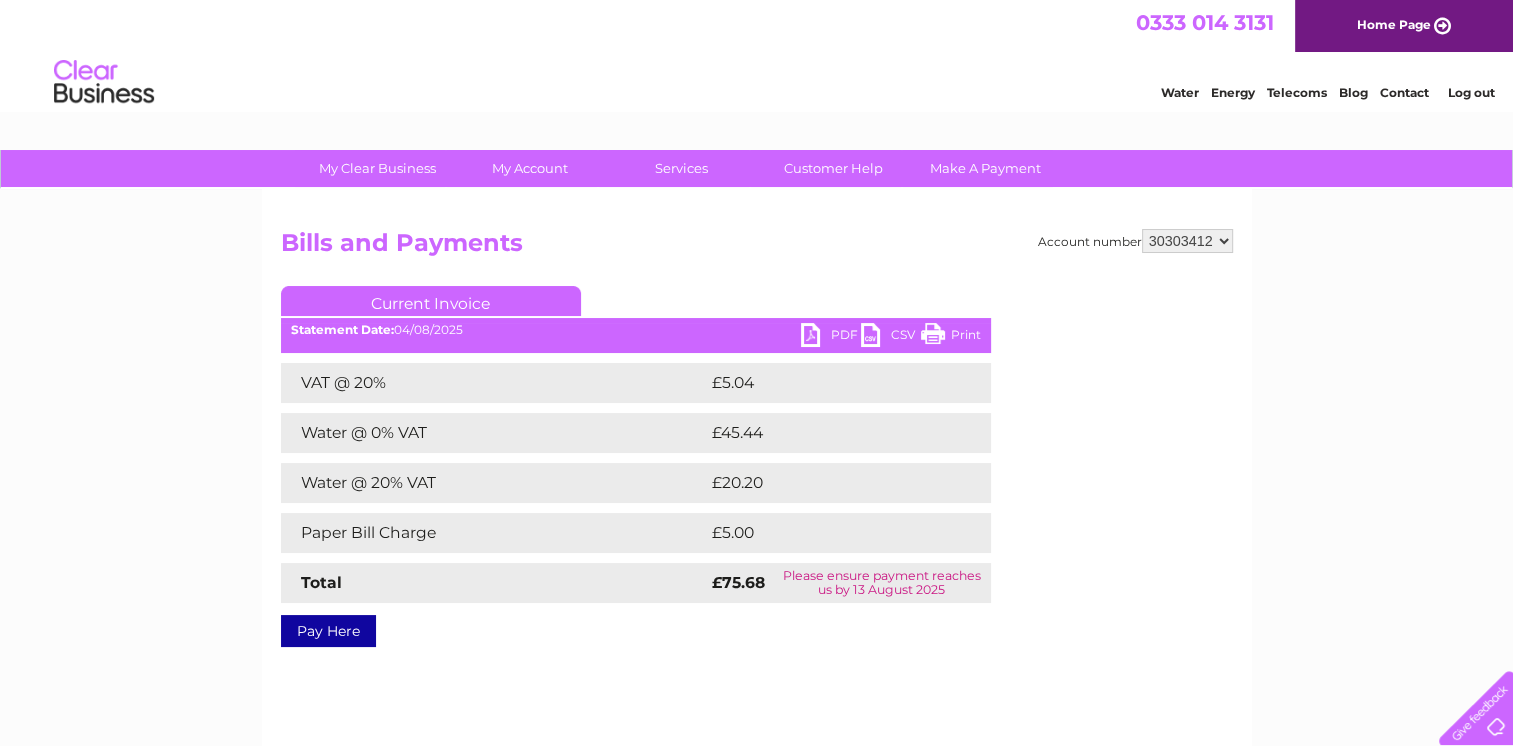 scroll, scrollTop: 0, scrollLeft: 0, axis: both 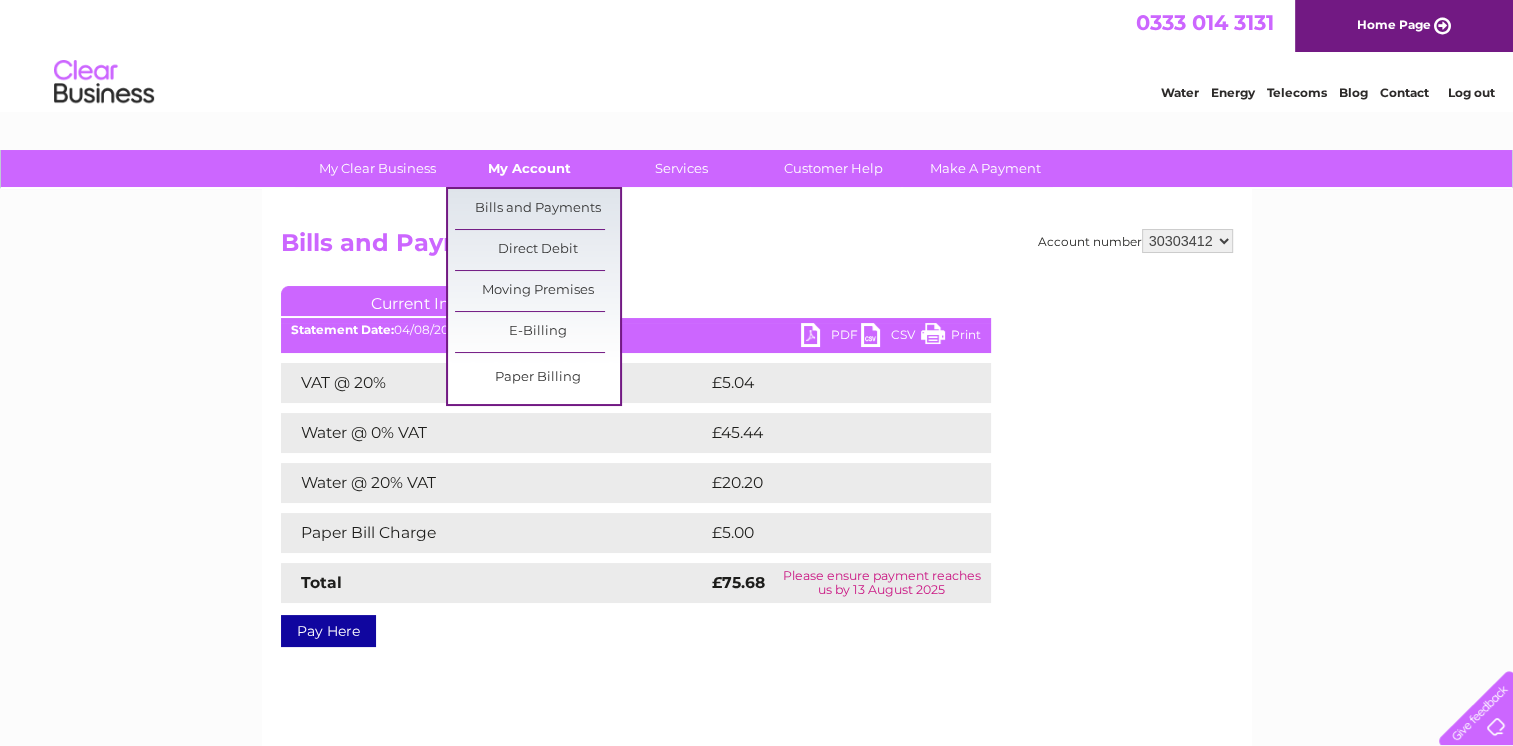 click on "My Account" at bounding box center (529, 168) 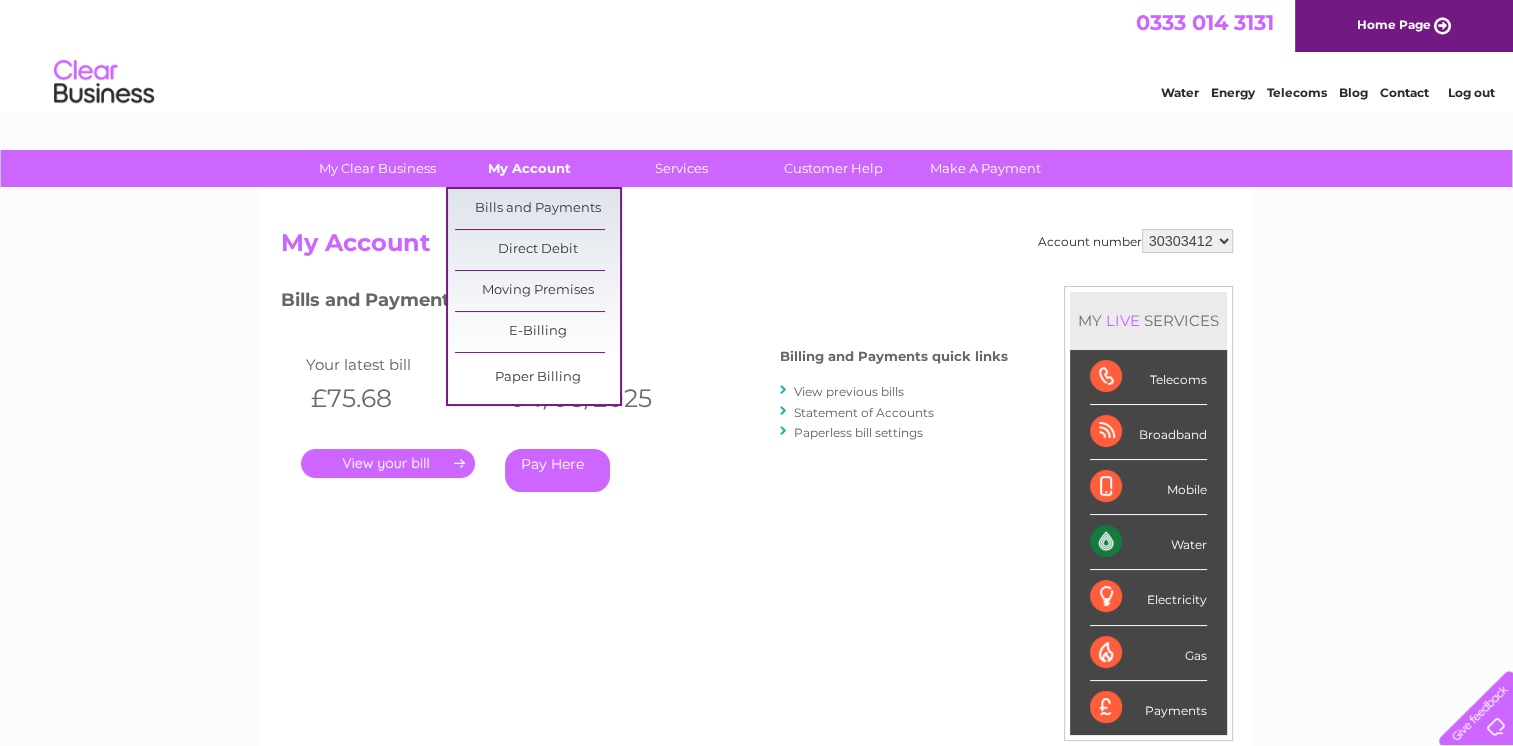 scroll, scrollTop: 0, scrollLeft: 0, axis: both 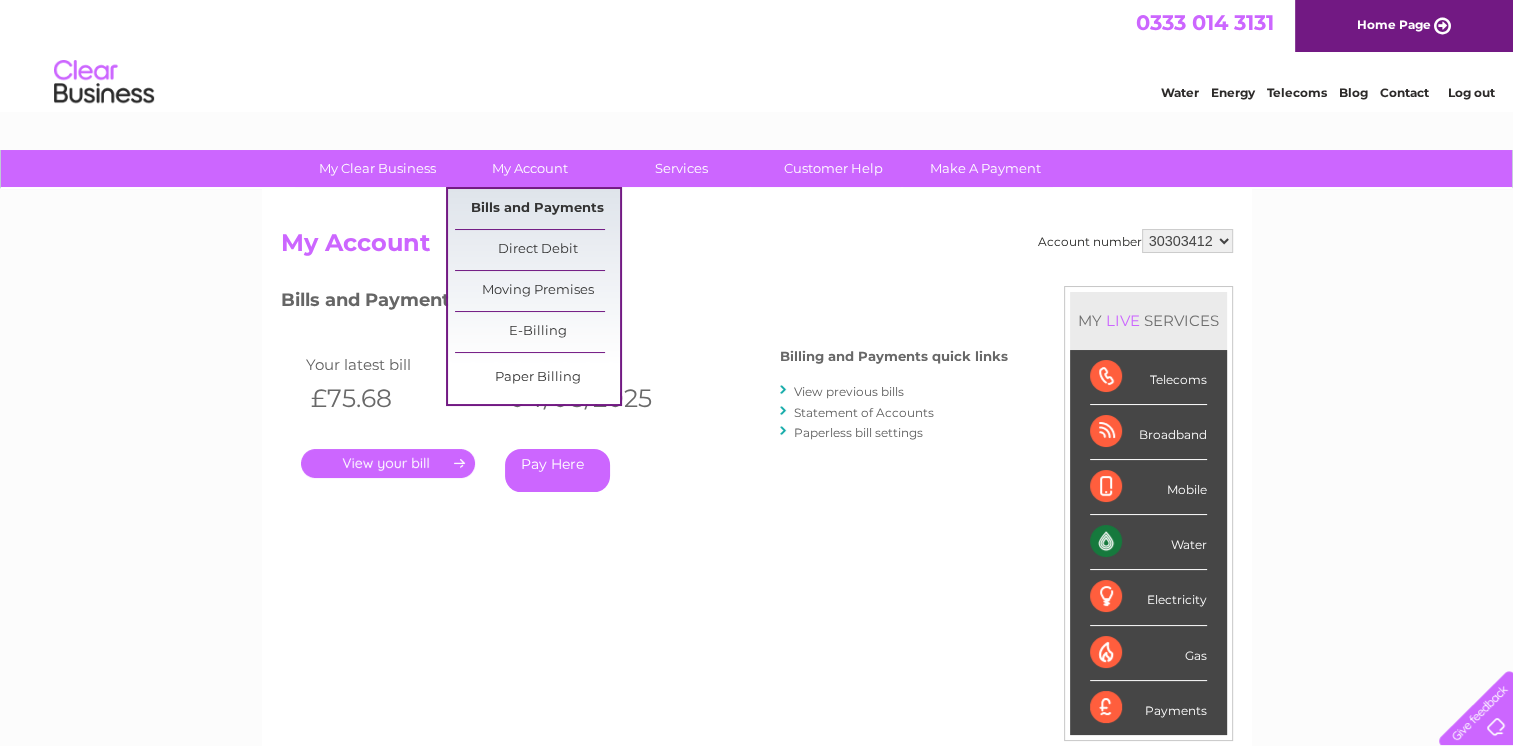 click on "Bills and Payments" at bounding box center [537, 209] 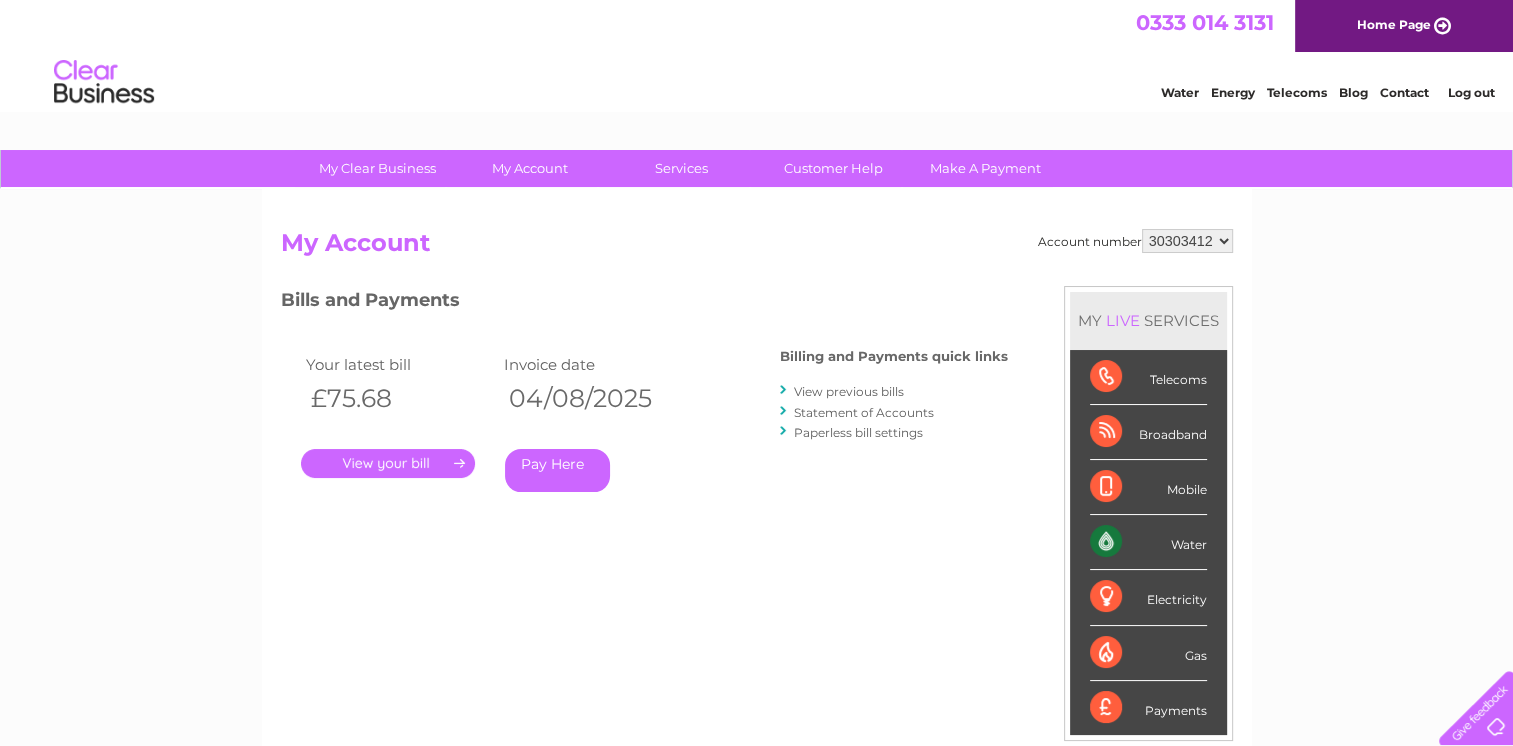 scroll, scrollTop: 0, scrollLeft: 0, axis: both 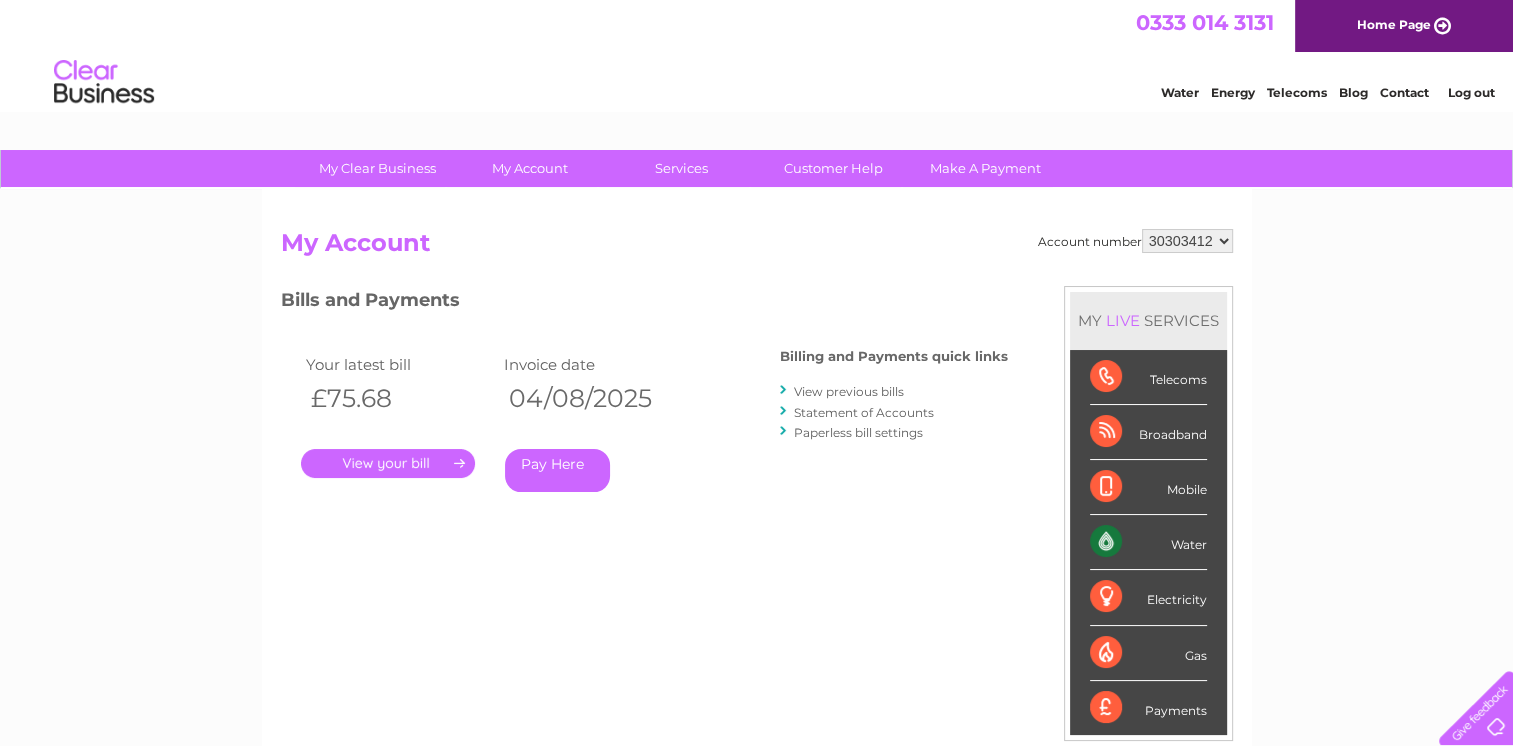 click on "Statement of Accounts" at bounding box center (864, 412) 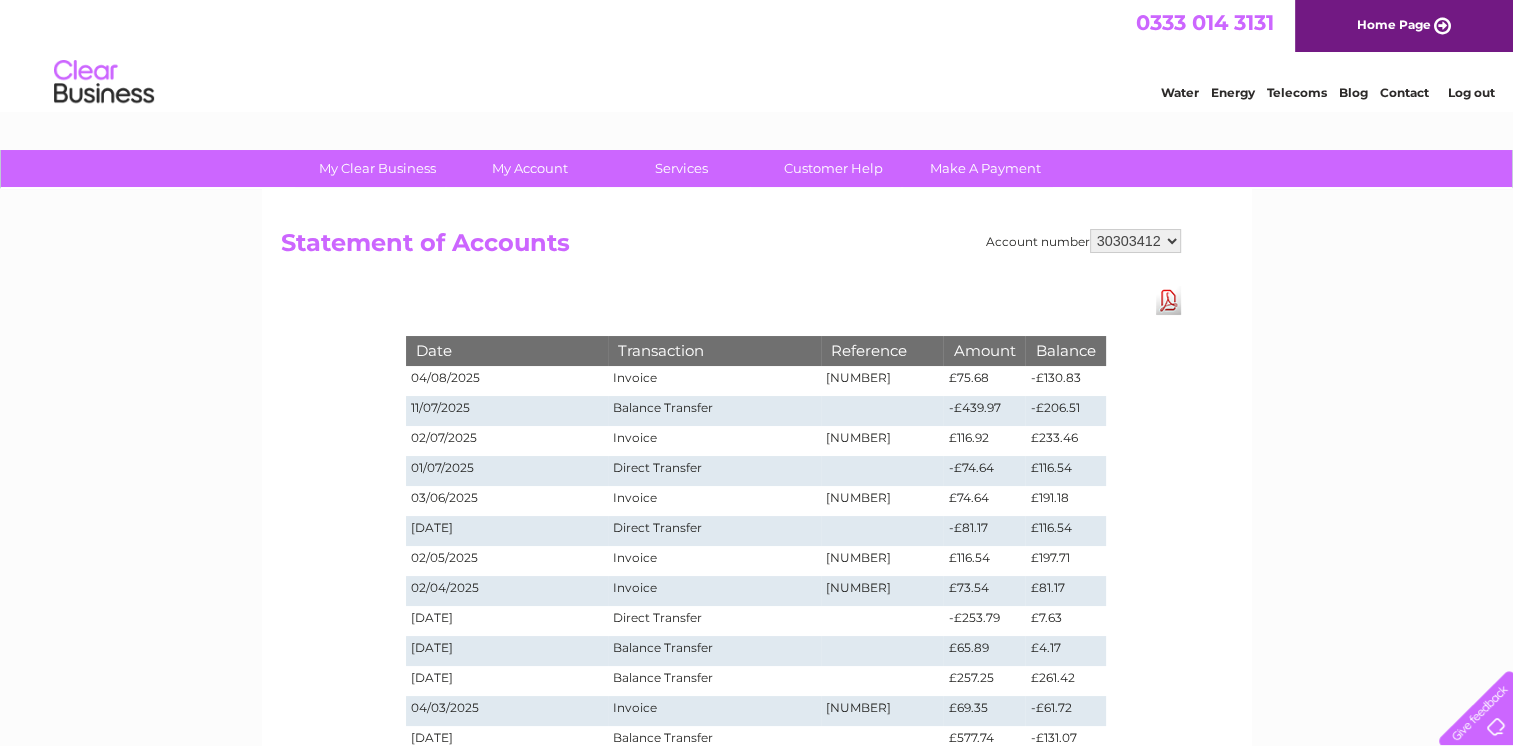 scroll, scrollTop: 100, scrollLeft: 0, axis: vertical 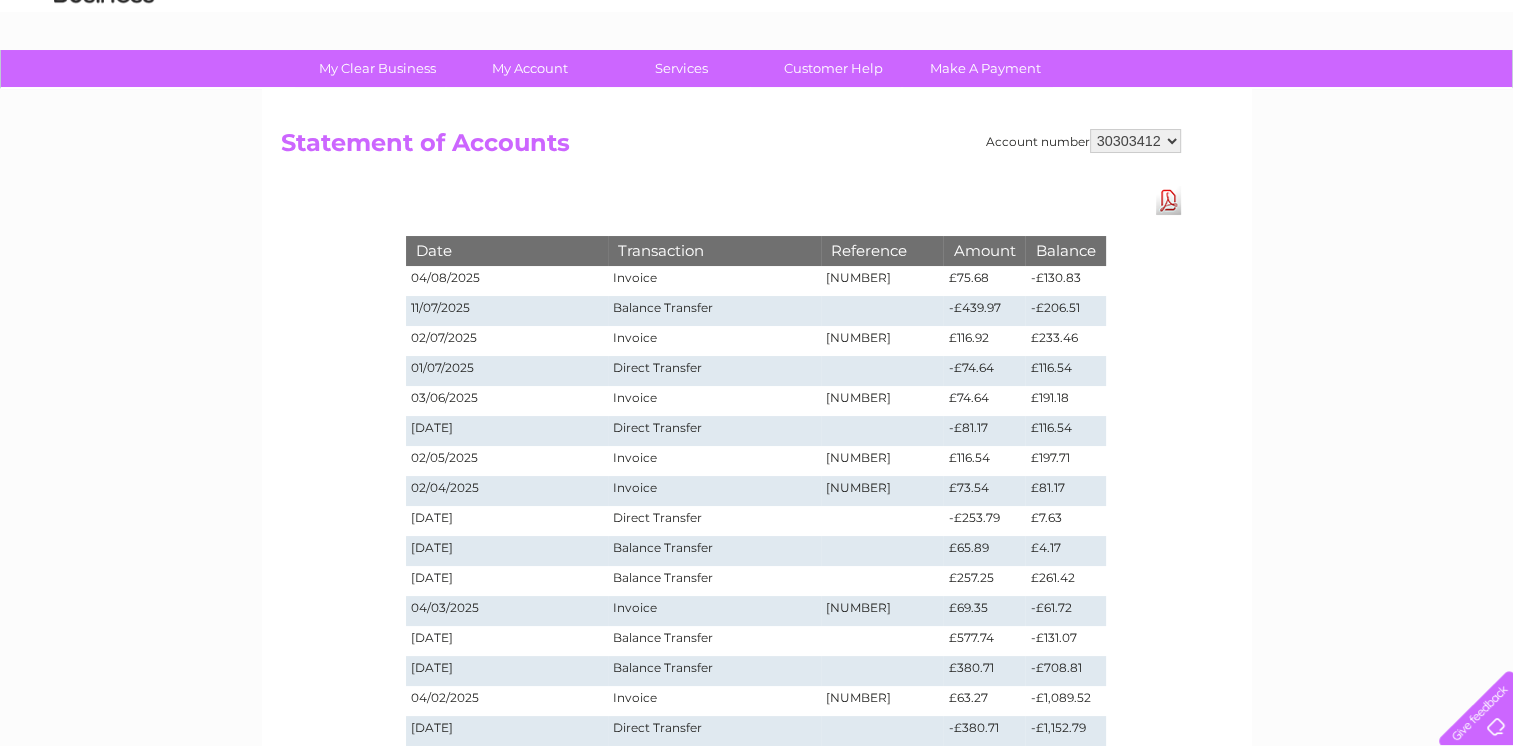 click on "30303412" at bounding box center (1135, 141) 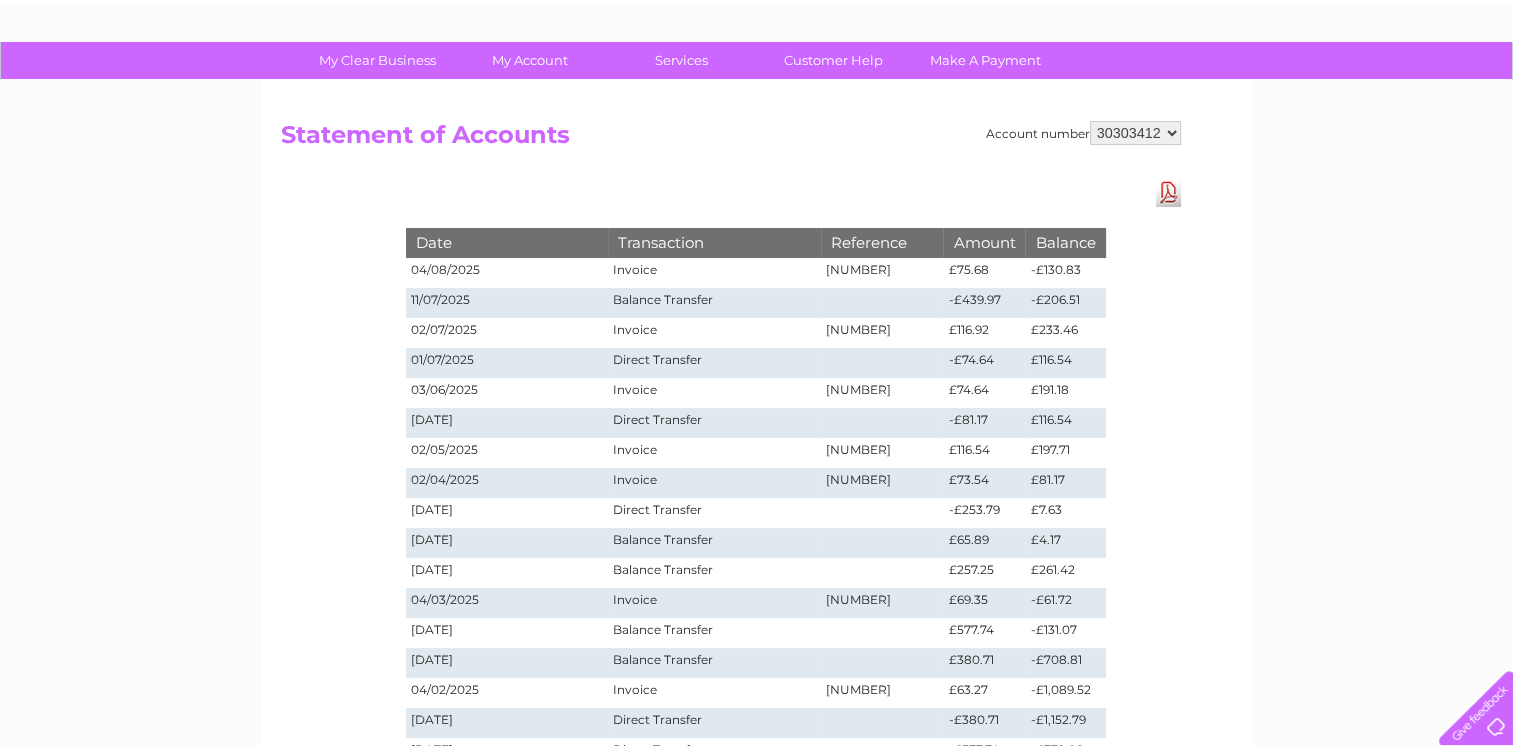 scroll, scrollTop: 133, scrollLeft: 0, axis: vertical 